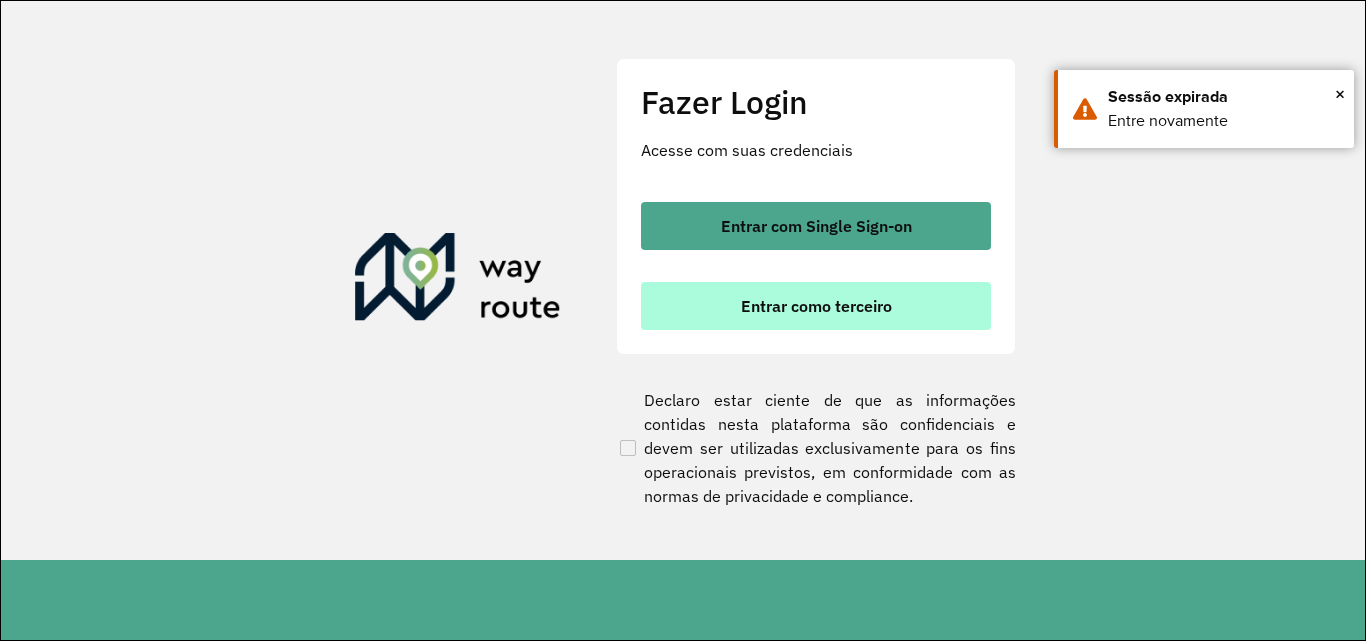 scroll, scrollTop: 0, scrollLeft: 0, axis: both 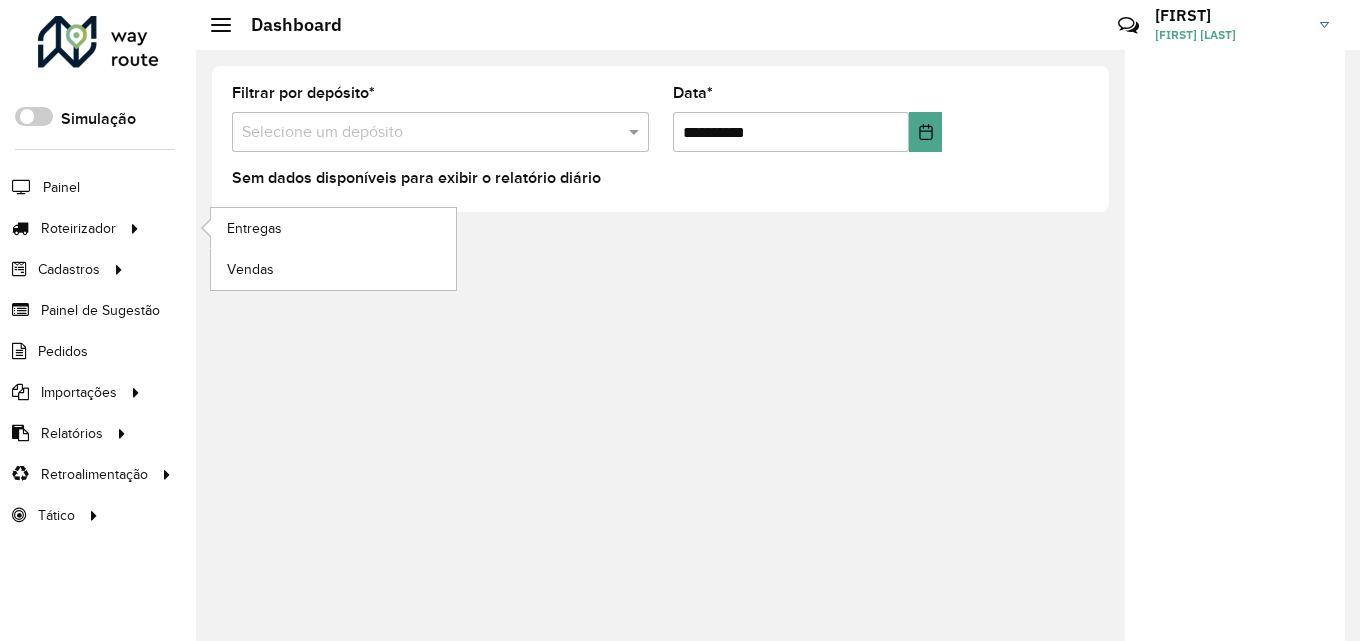 click on "Entregas" 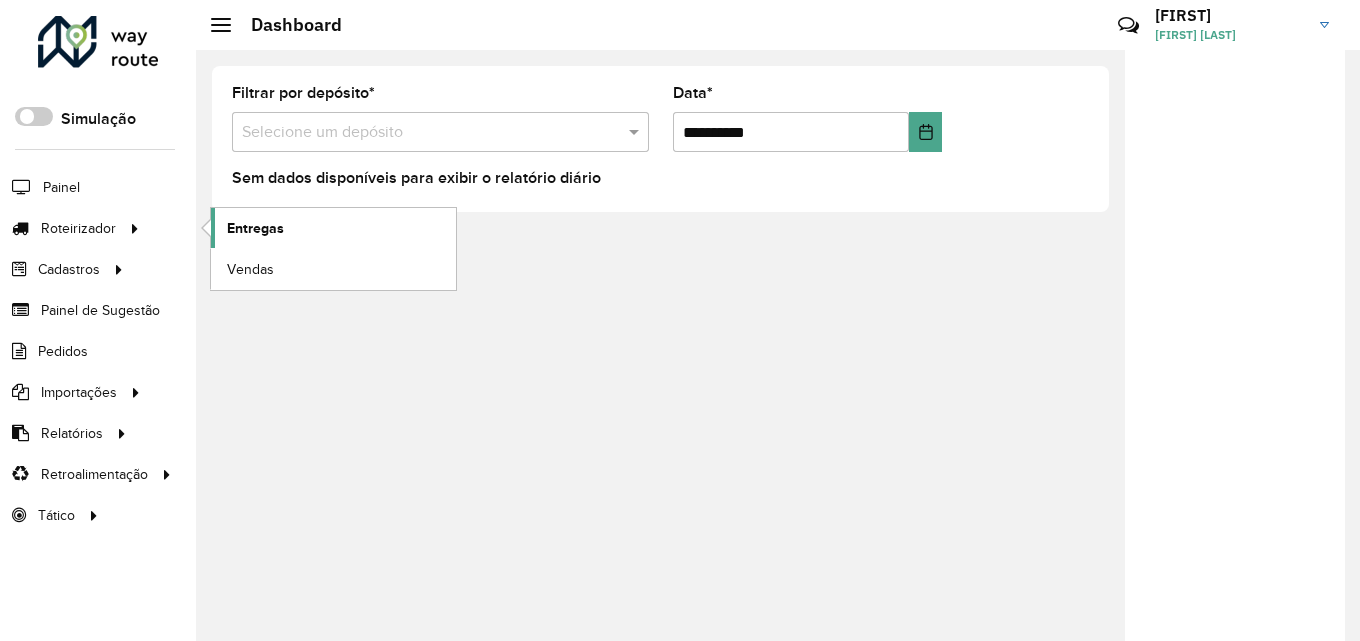 click on "Entregas" 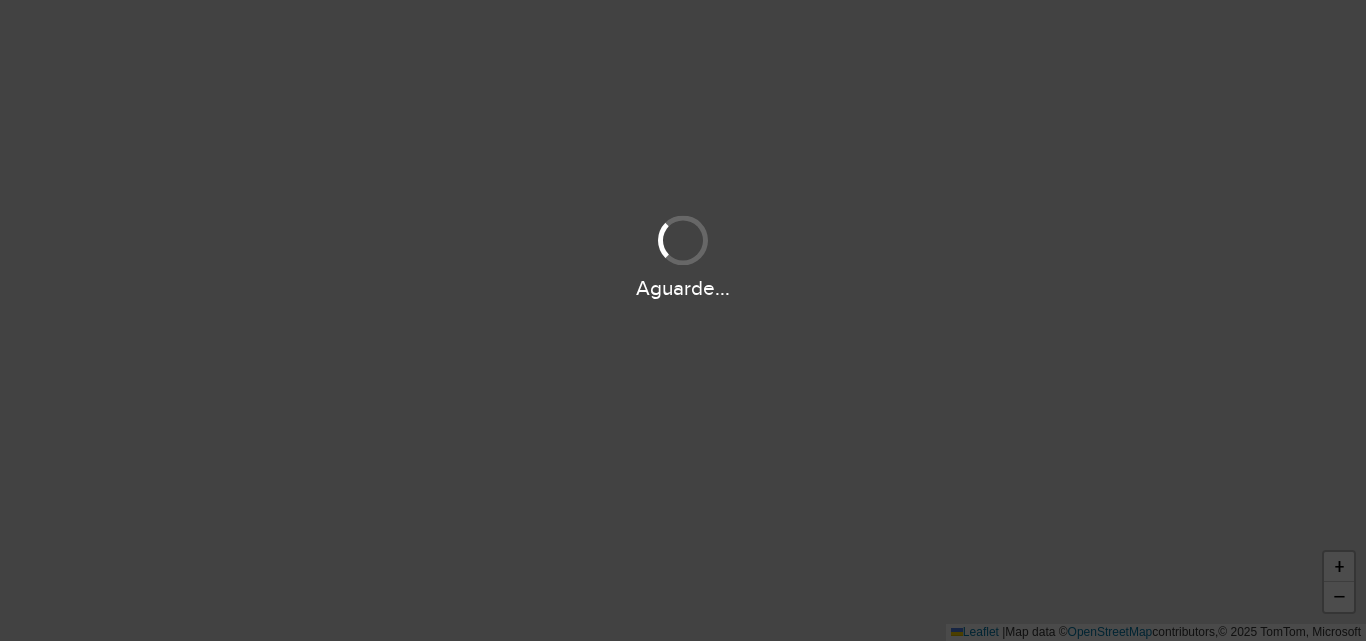 scroll, scrollTop: 0, scrollLeft: 0, axis: both 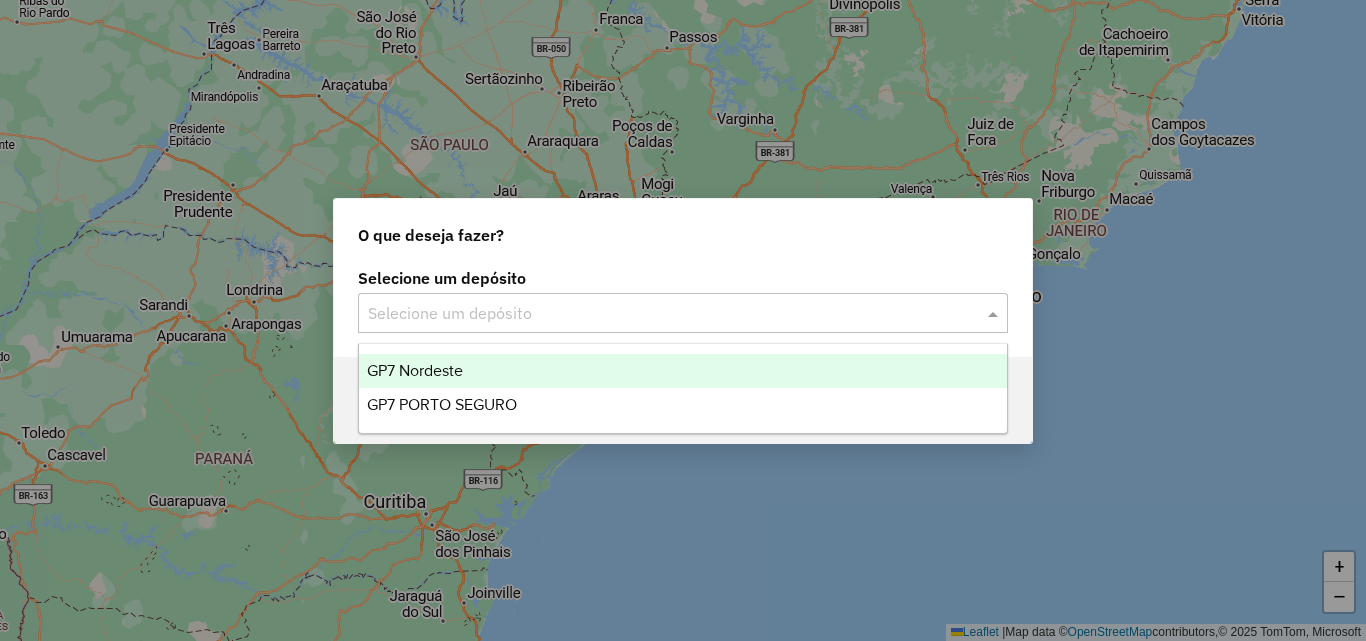 click 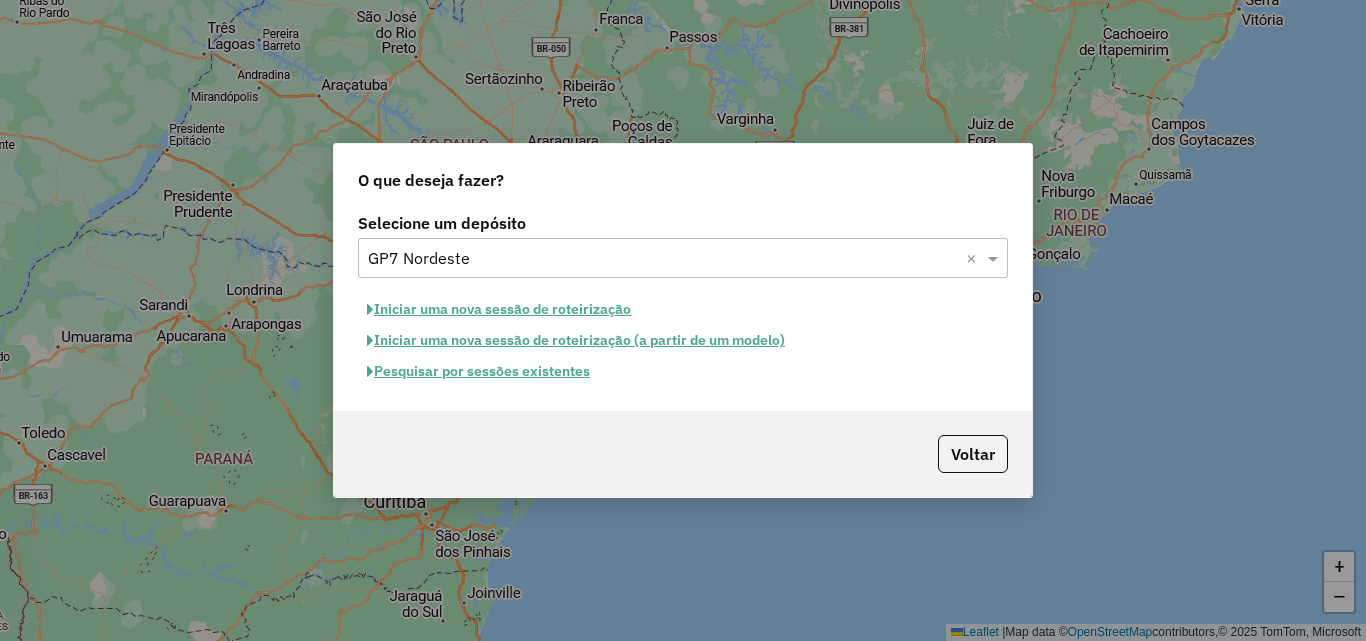 click on "Pesquisar por sessões existentes" 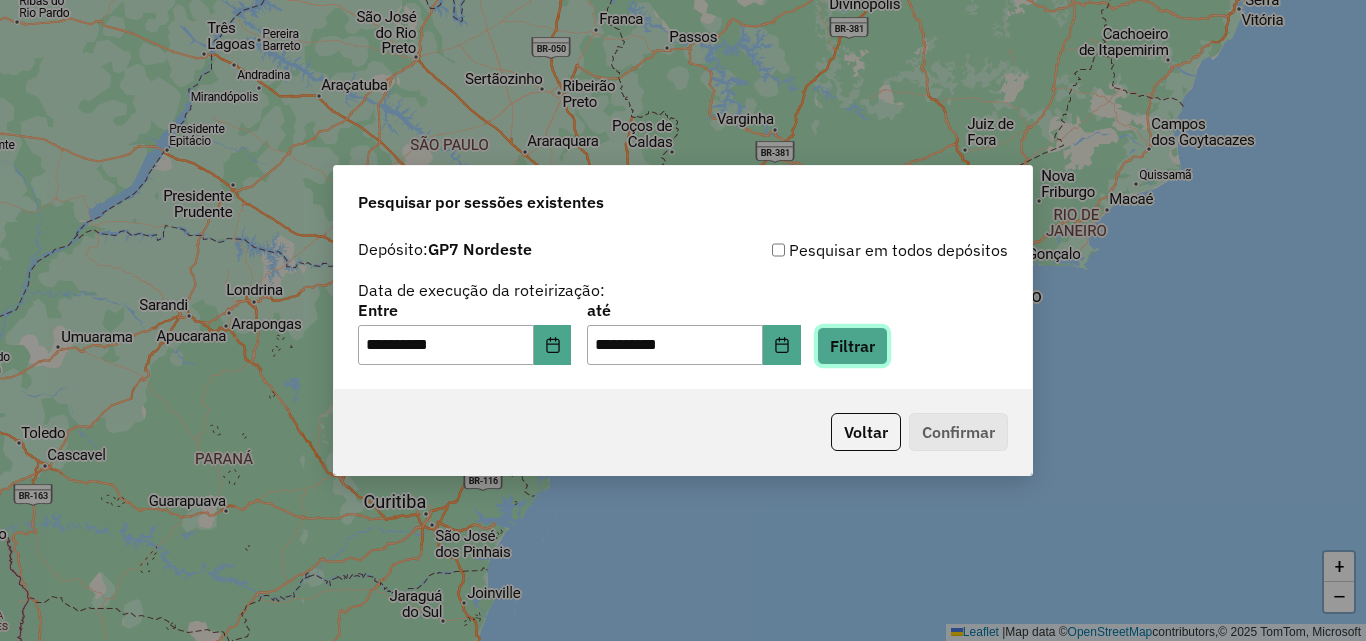 click on "Filtrar" 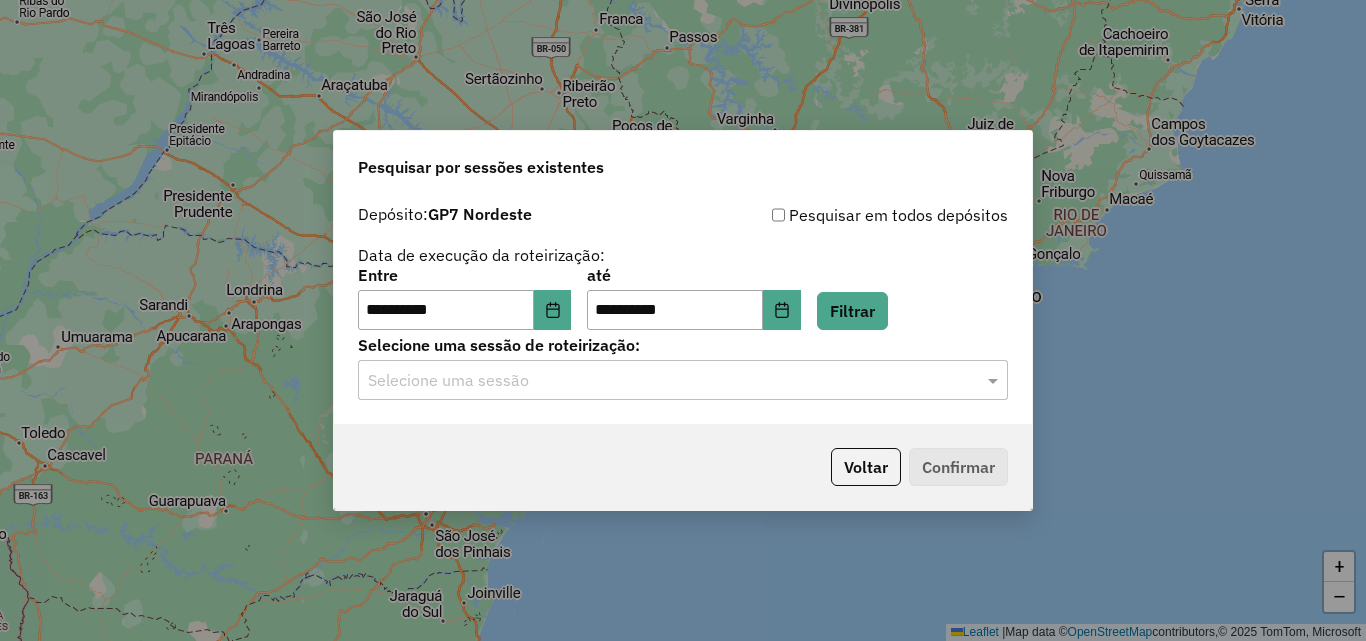 click 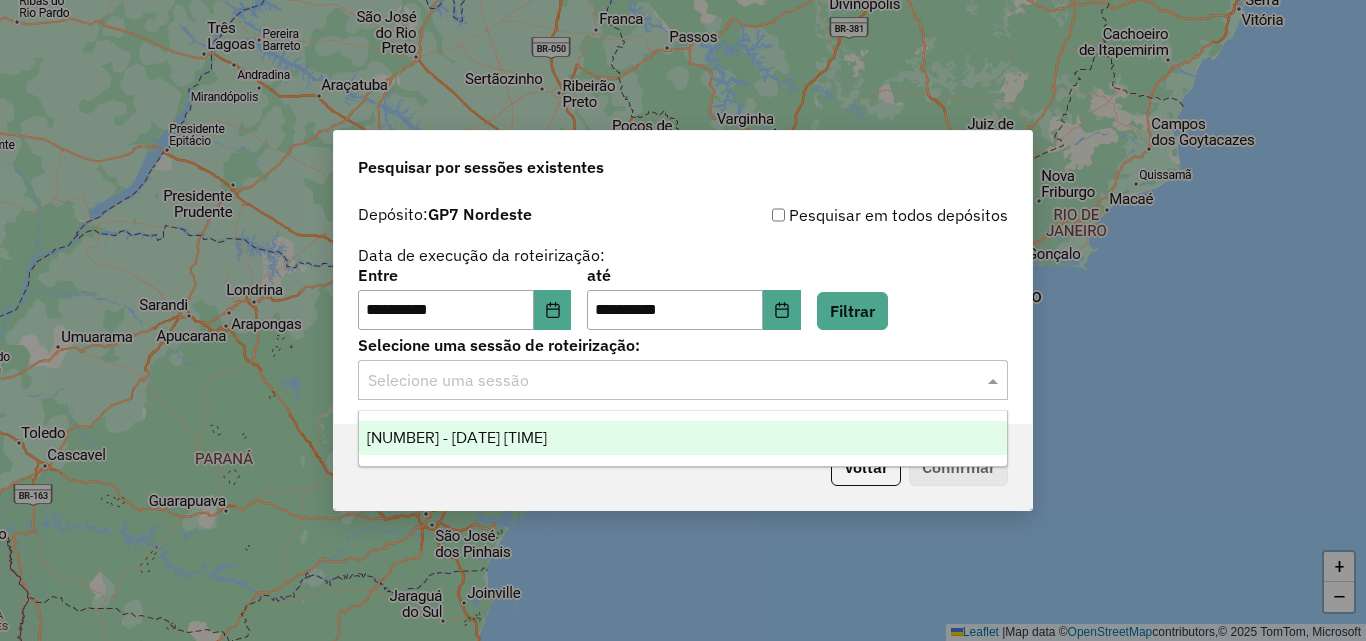 click on "975124 - 05/08/2025 19:51" at bounding box center (683, 438) 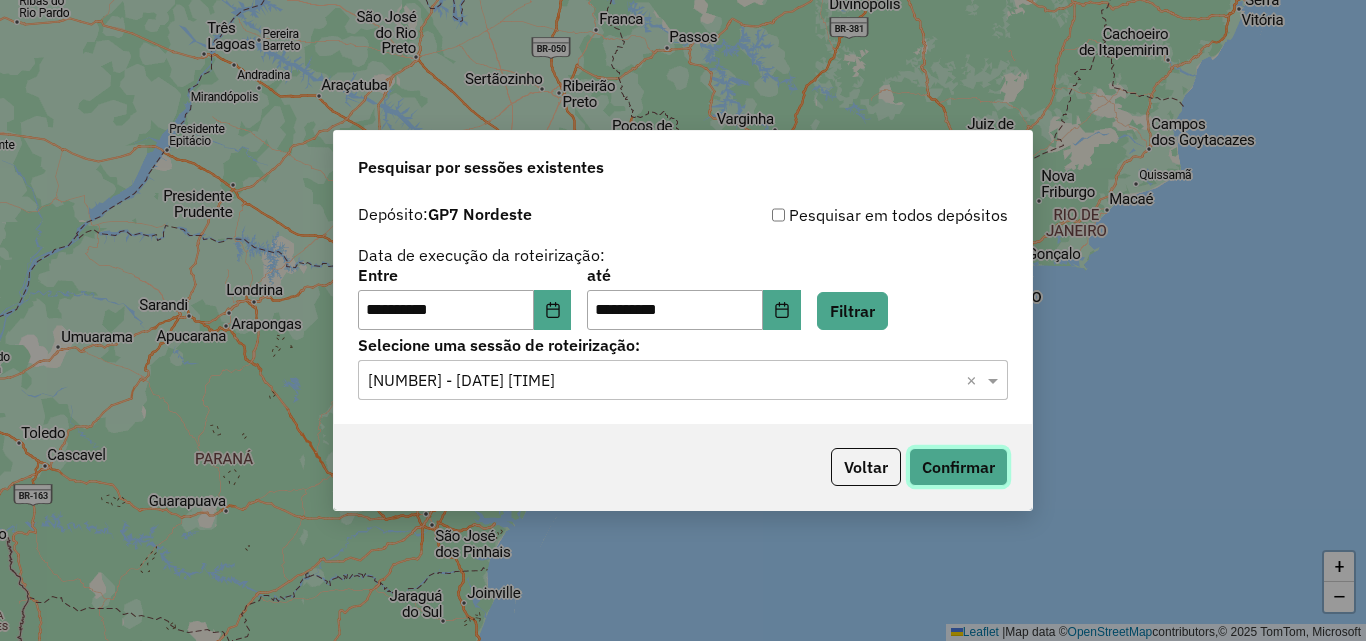 click on "Confirmar" 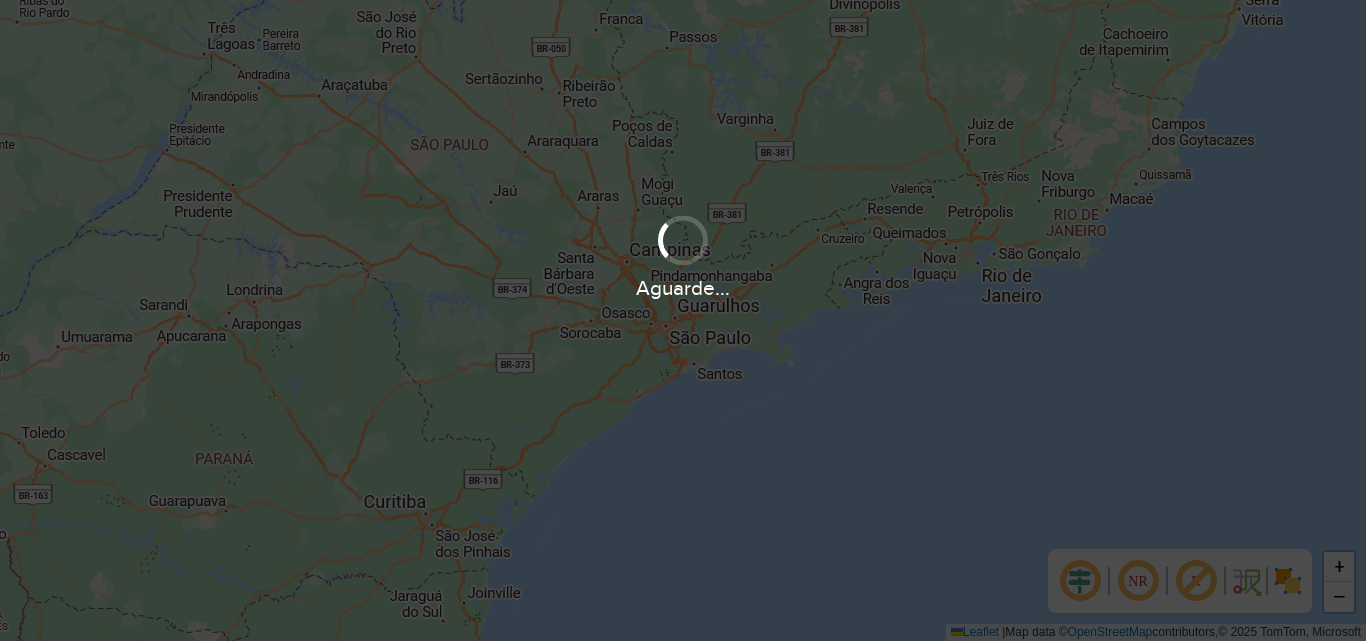 scroll, scrollTop: 0, scrollLeft: 0, axis: both 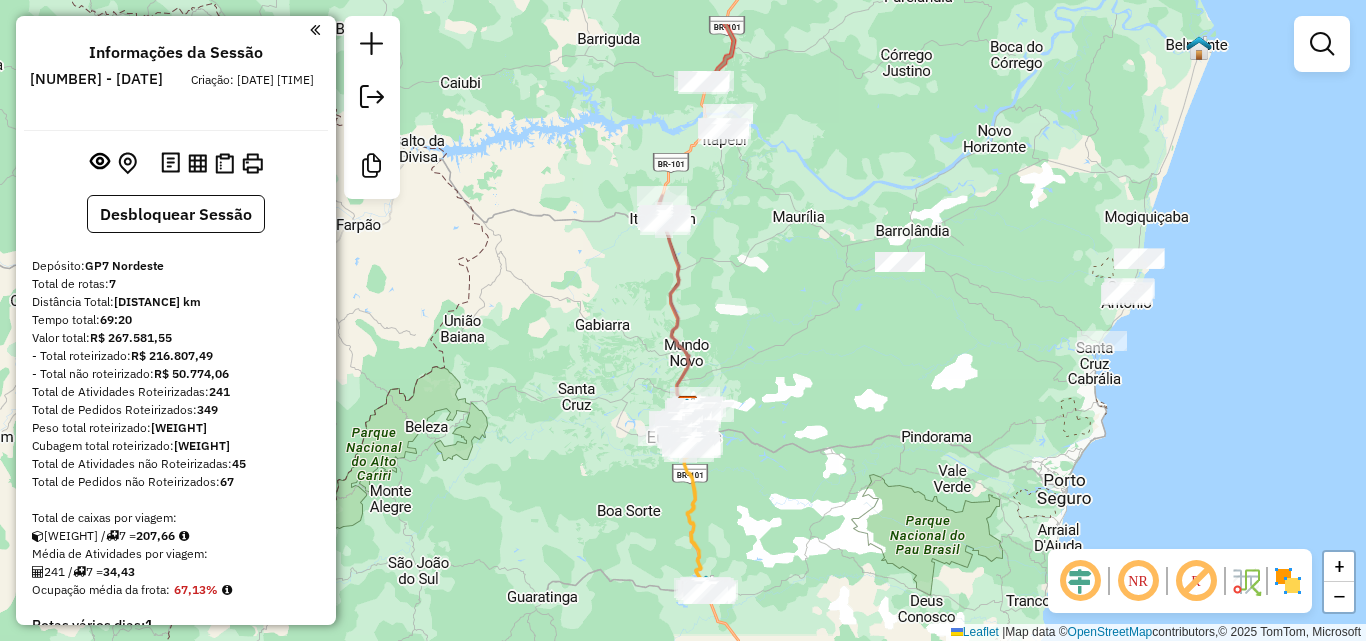 drag, startPoint x: 803, startPoint y: 311, endPoint x: 821, endPoint y: 430, distance: 120.353645 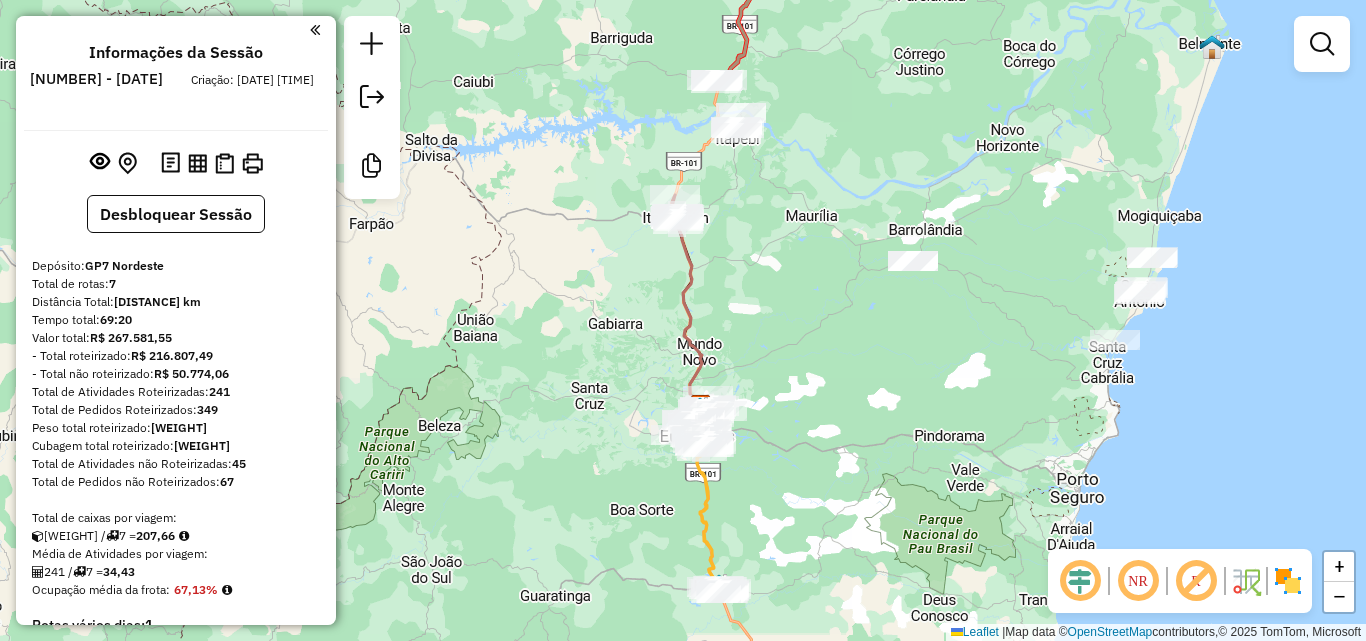 drag, startPoint x: 809, startPoint y: 446, endPoint x: 818, endPoint y: 375, distance: 71.568146 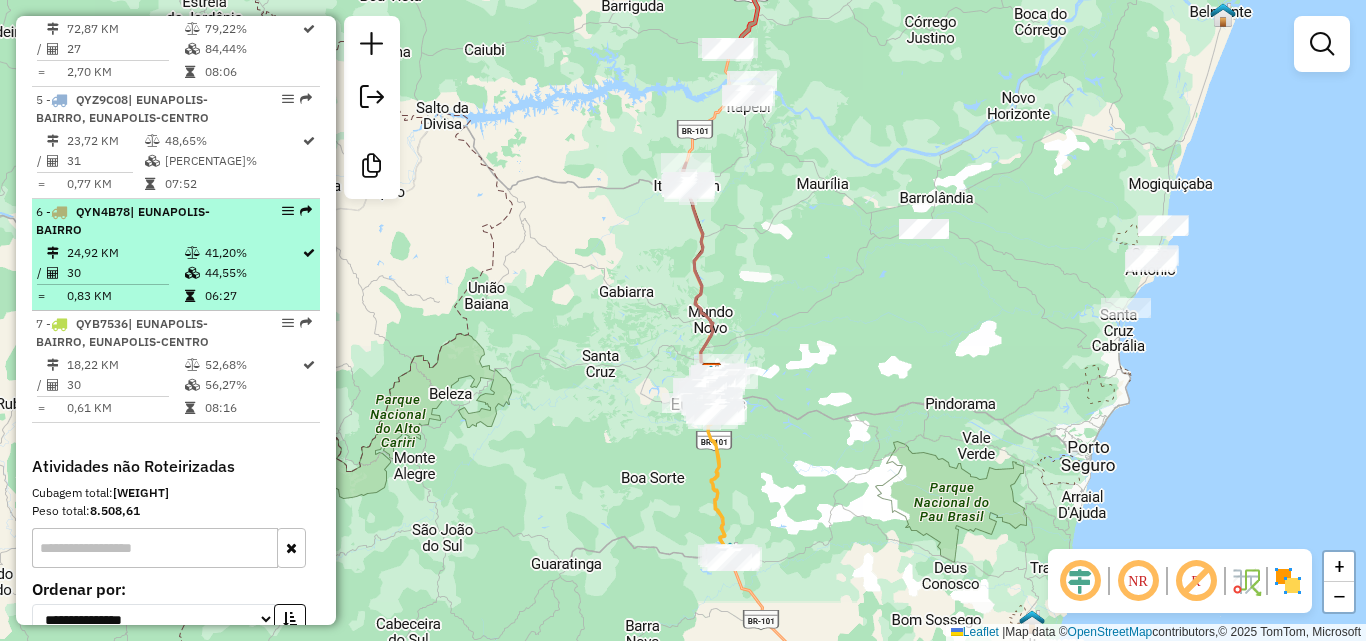 scroll, scrollTop: 1256, scrollLeft: 0, axis: vertical 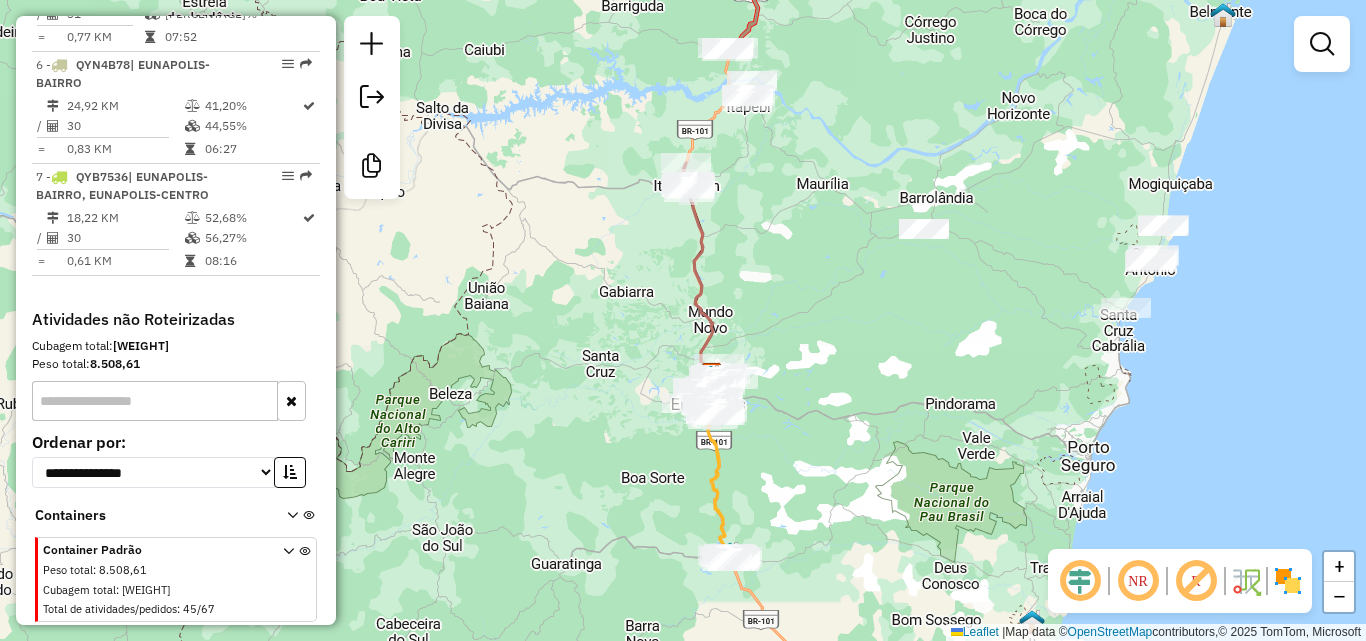click at bounding box center [155, 401] 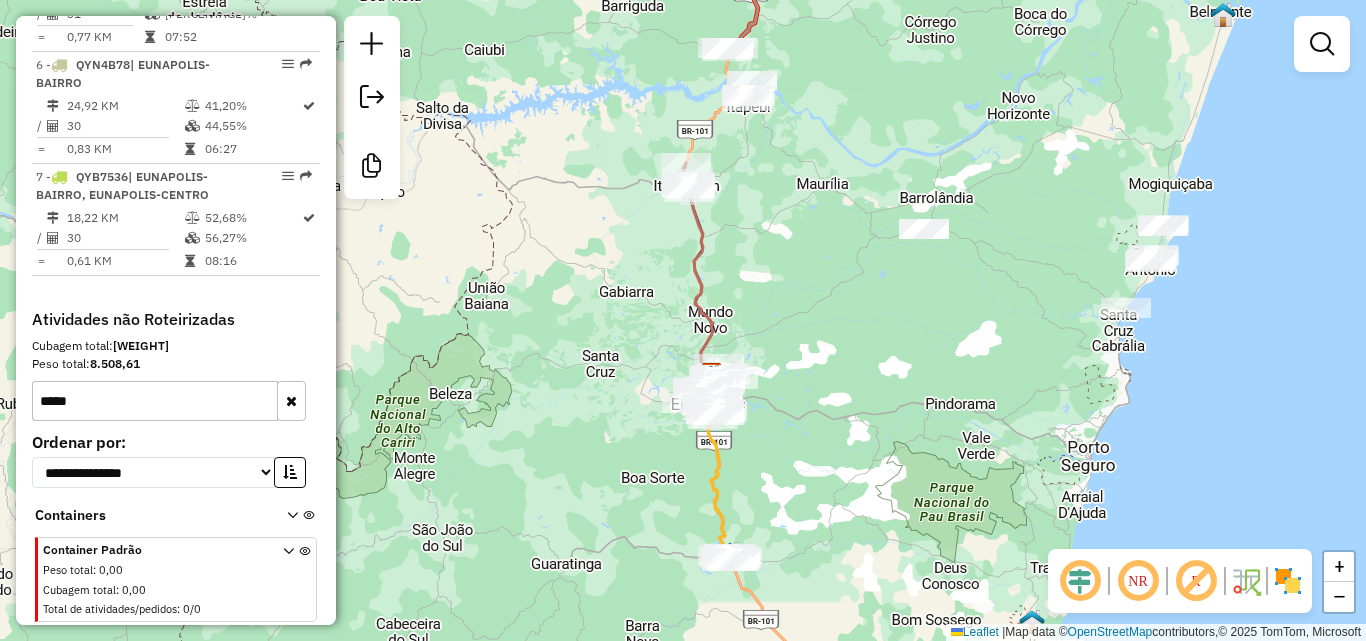 type on "*****" 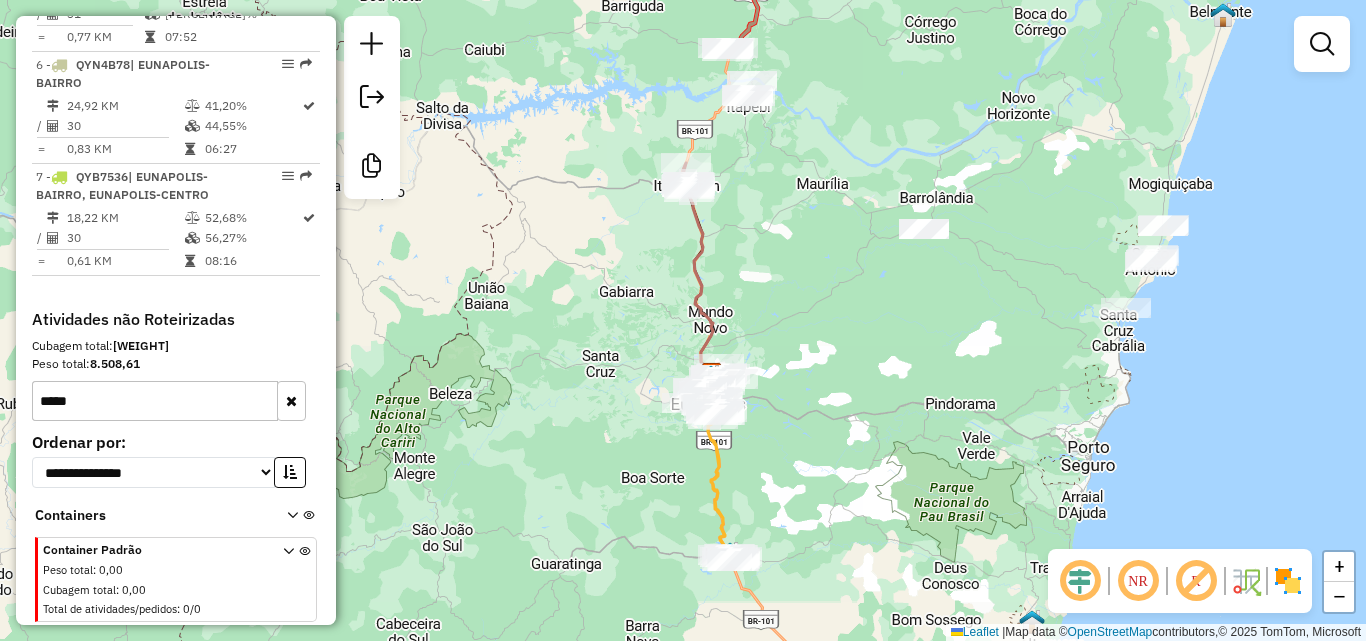 click at bounding box center (300, 517) 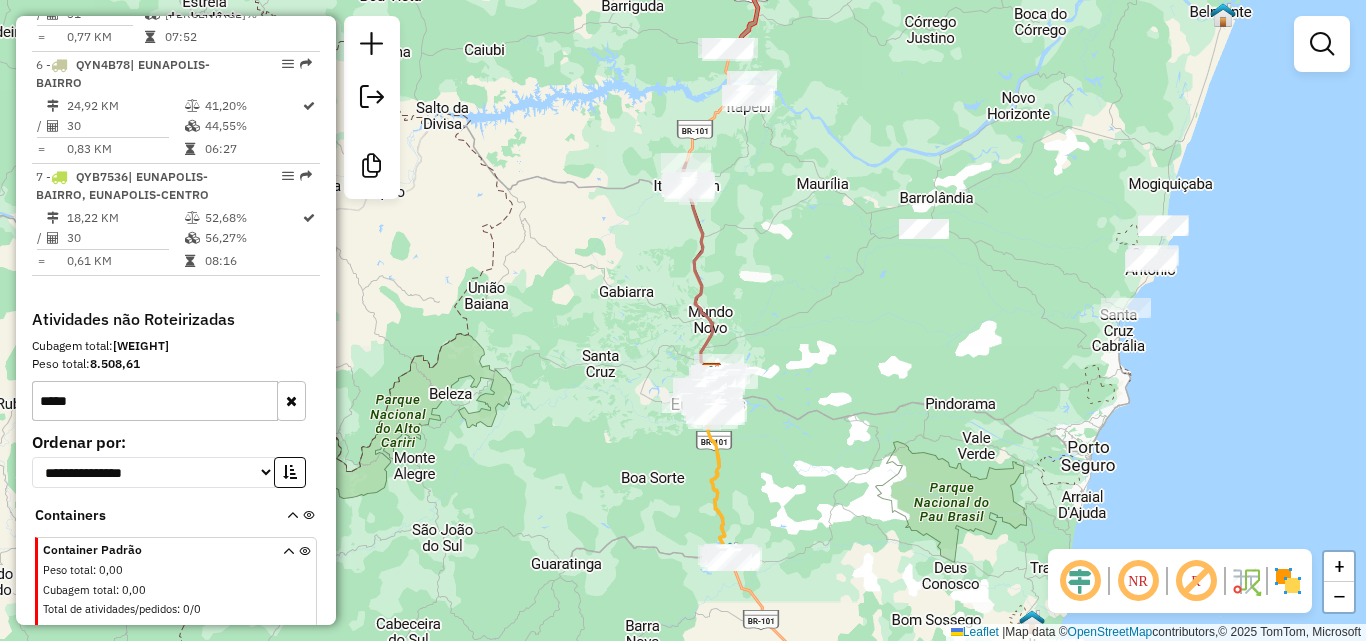 scroll, scrollTop: 1262, scrollLeft: 0, axis: vertical 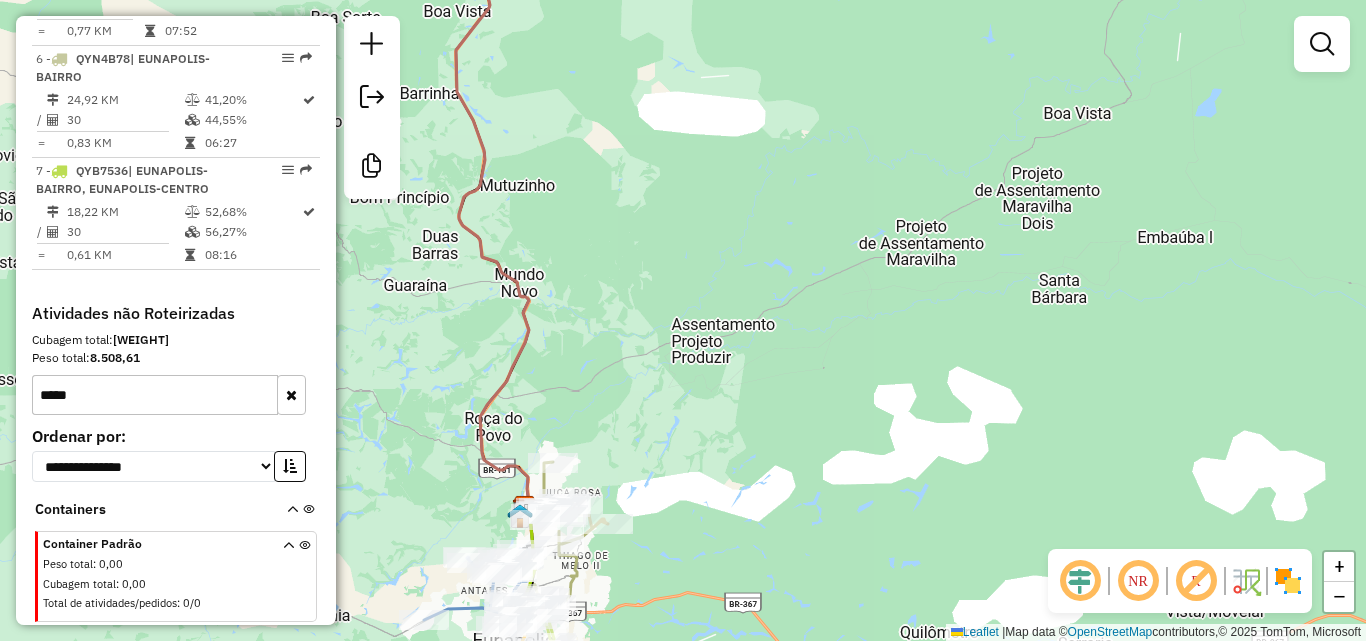 drag, startPoint x: 718, startPoint y: 355, endPoint x: 810, endPoint y: -32, distance: 397.78513 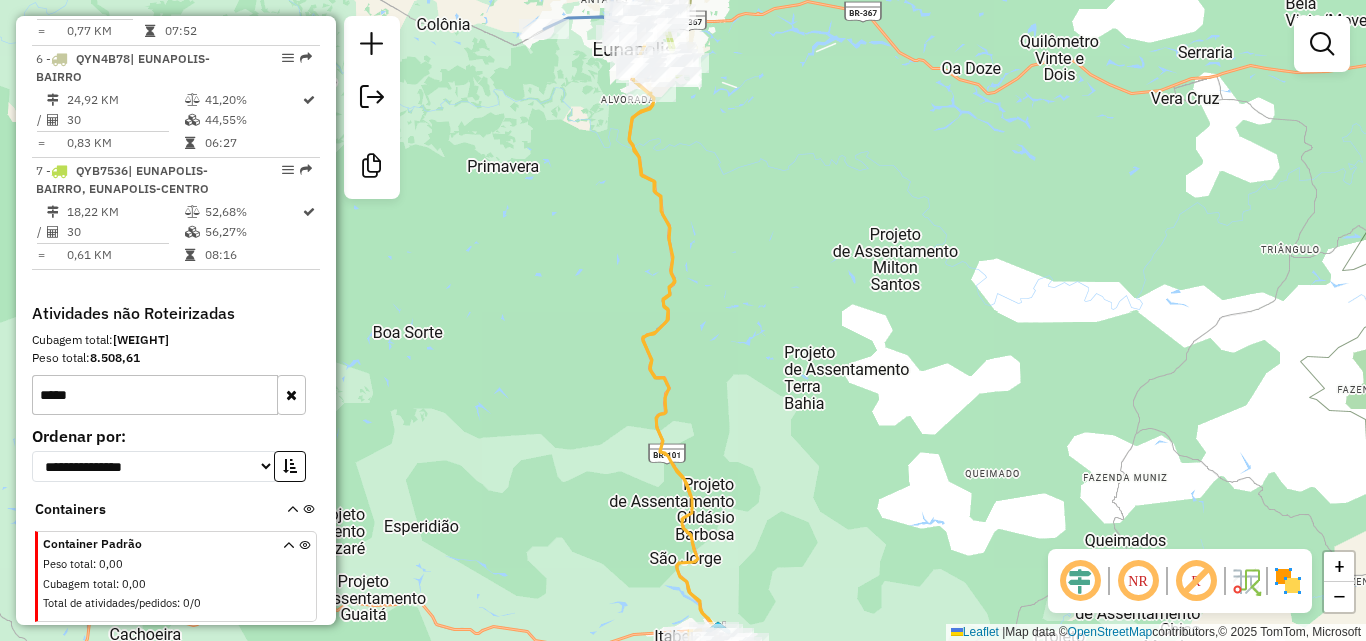 drag, startPoint x: 731, startPoint y: 379, endPoint x: 728, endPoint y: 219, distance: 160.02812 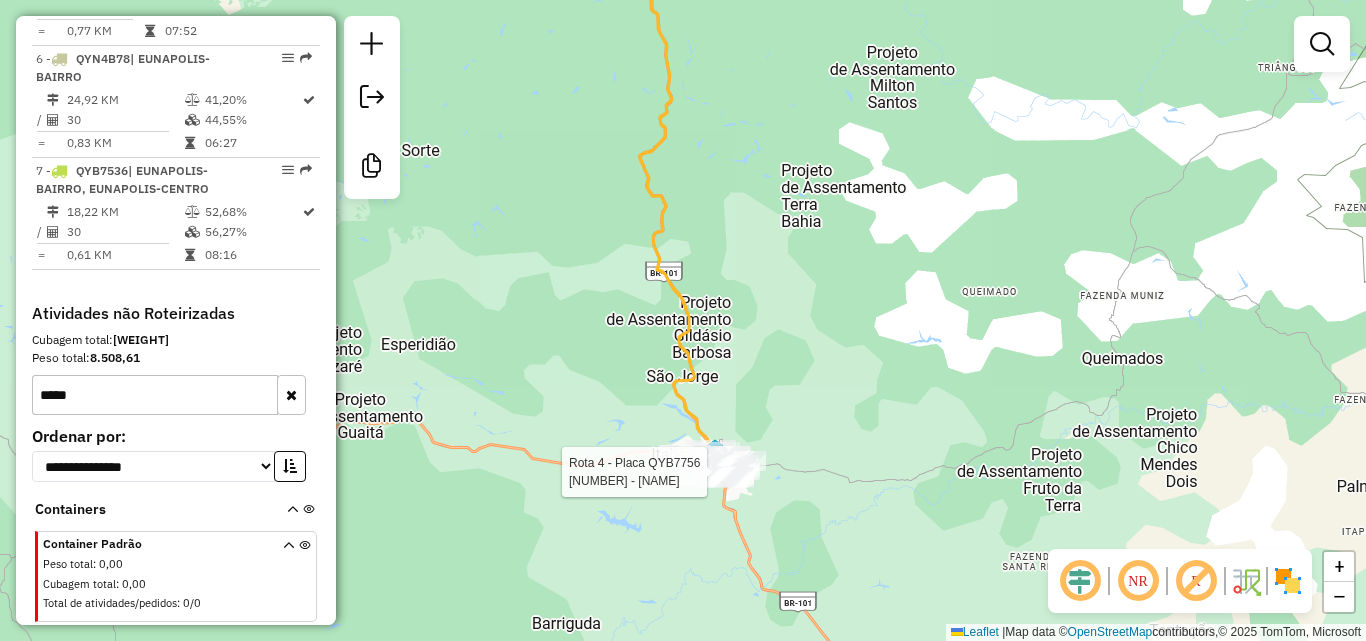 select on "**********" 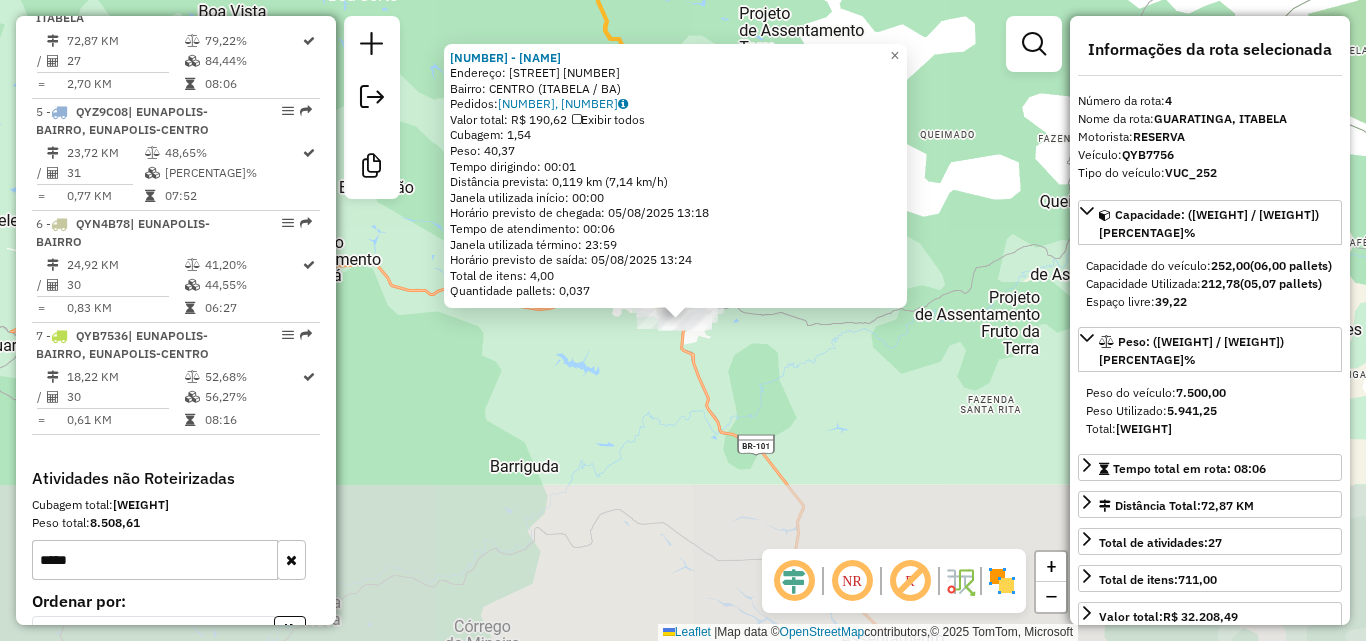 scroll, scrollTop: 1068, scrollLeft: 0, axis: vertical 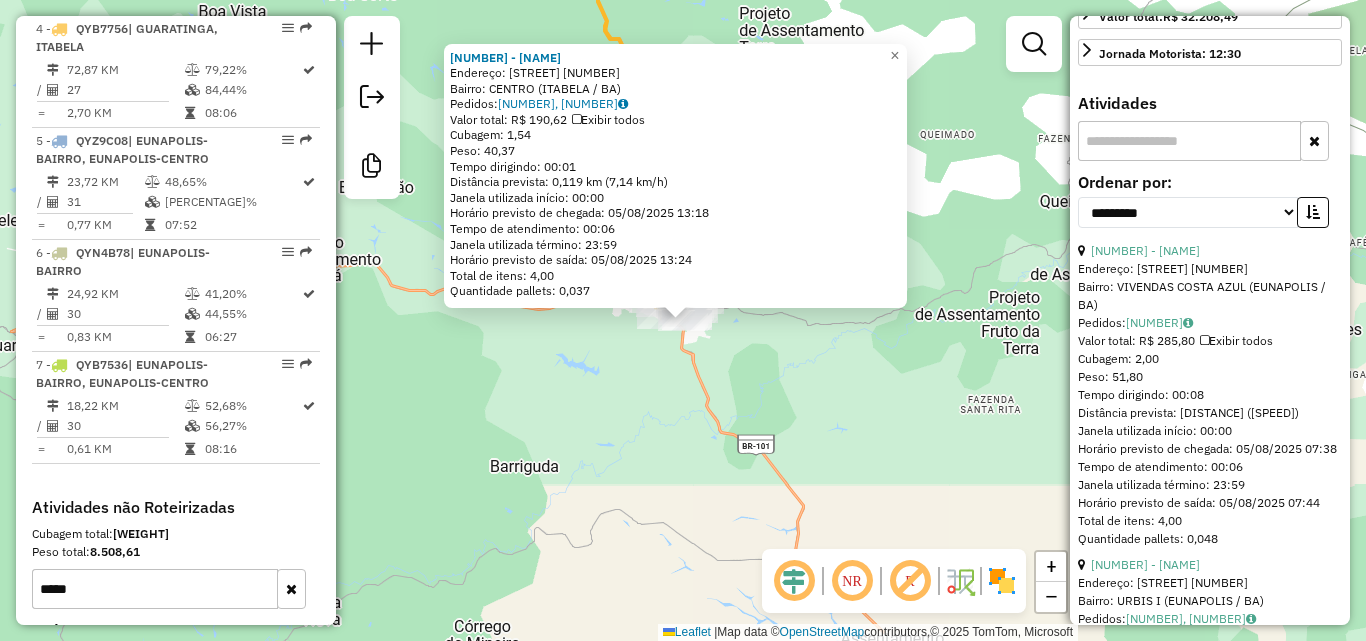 click at bounding box center [1189, 141] 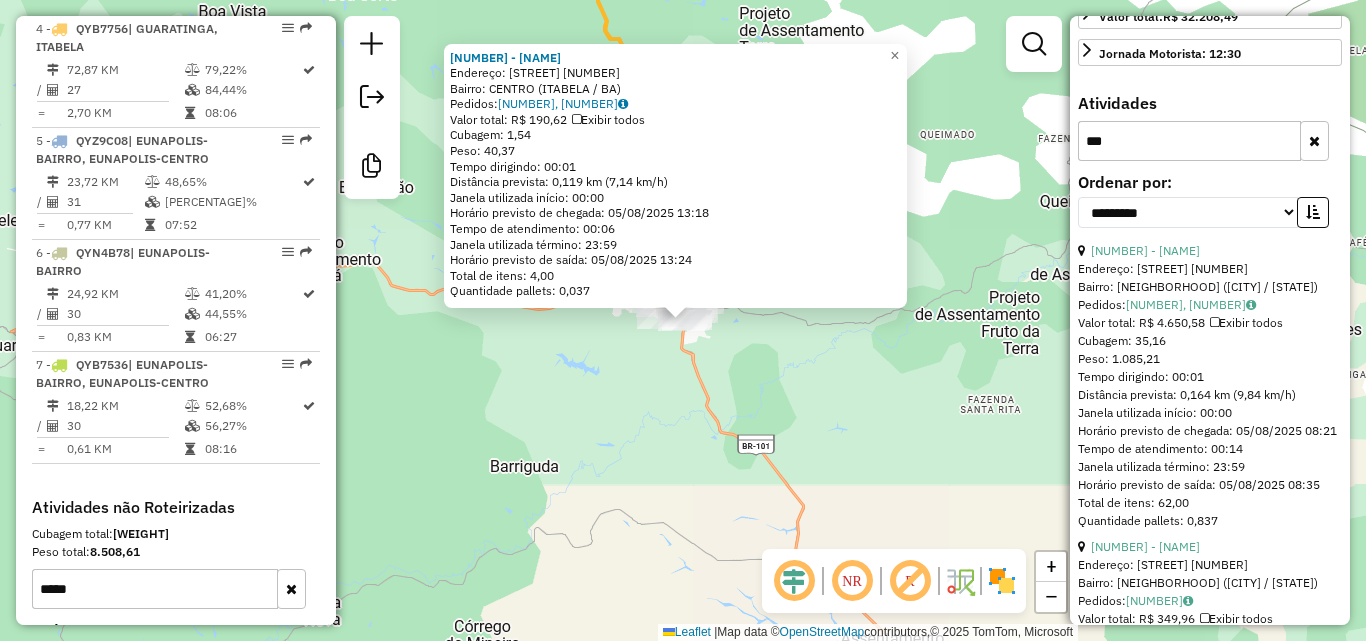 scroll, scrollTop: 557, scrollLeft: 0, axis: vertical 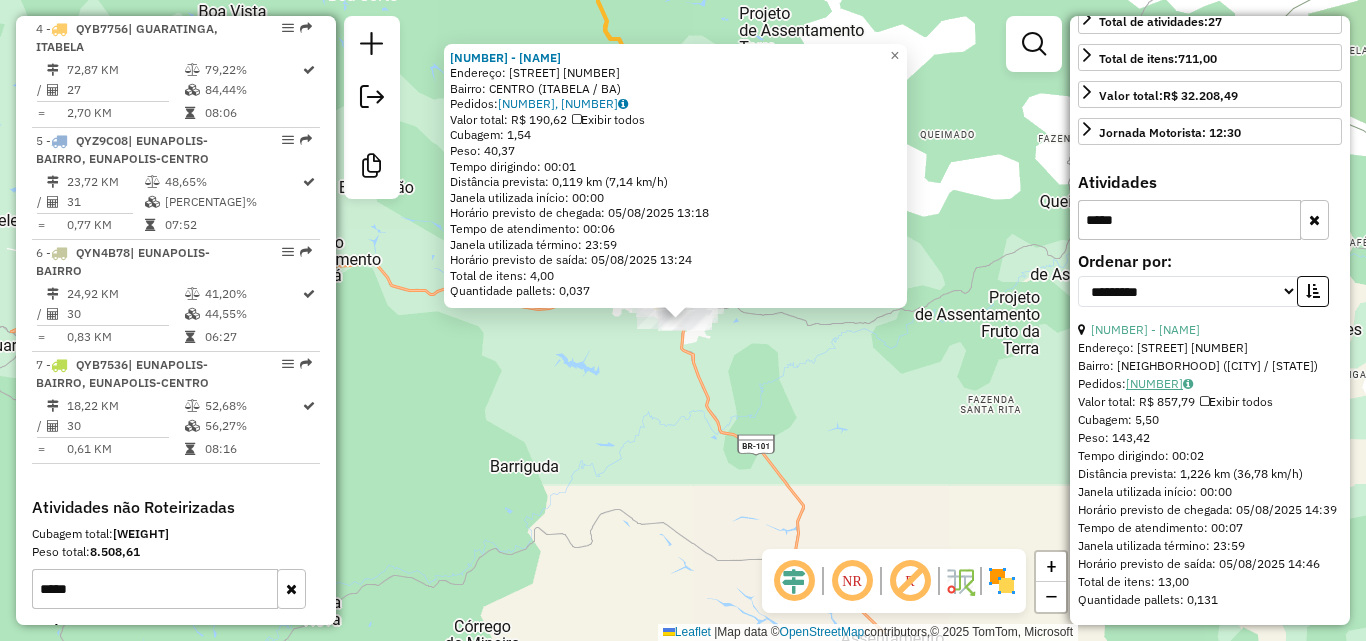 type on "*****" 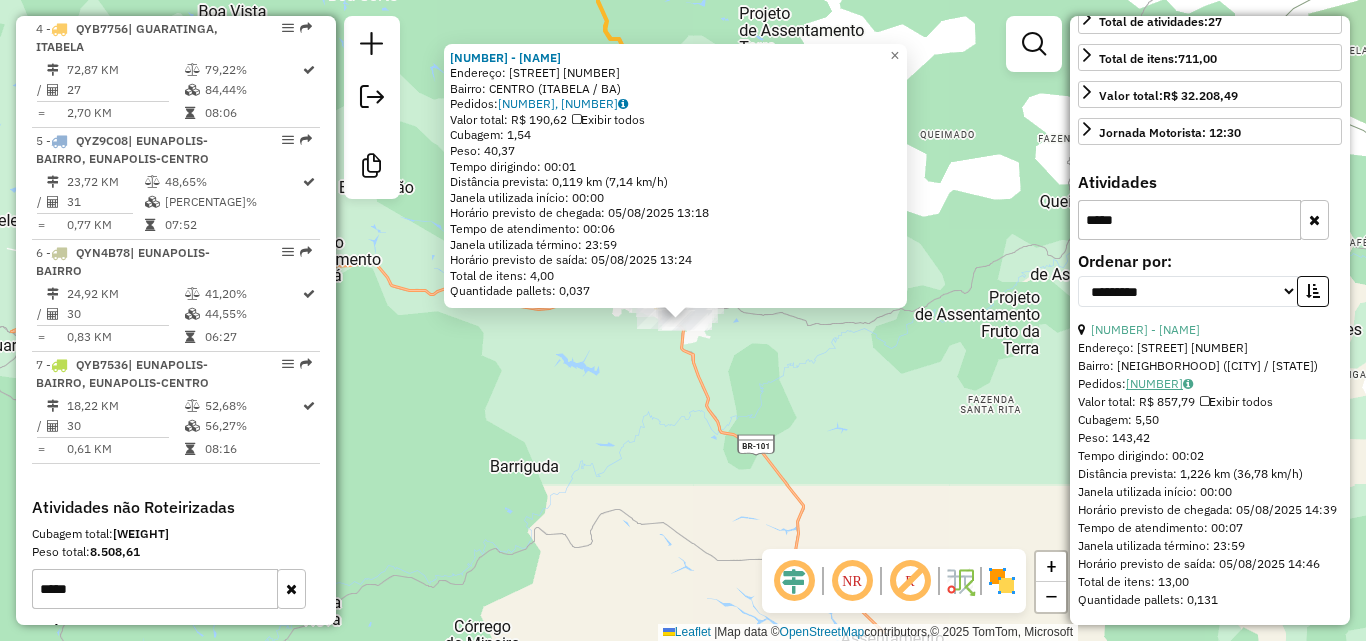 click on "[NUMBER]" at bounding box center [1159, 383] 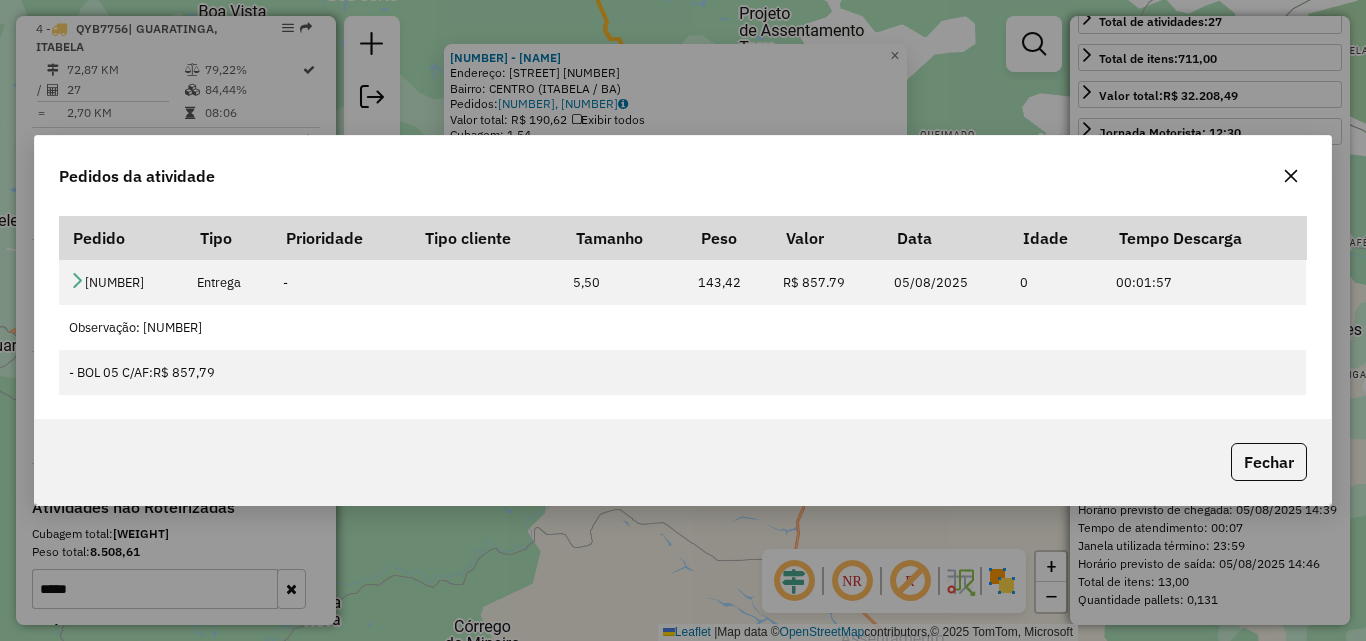 click 